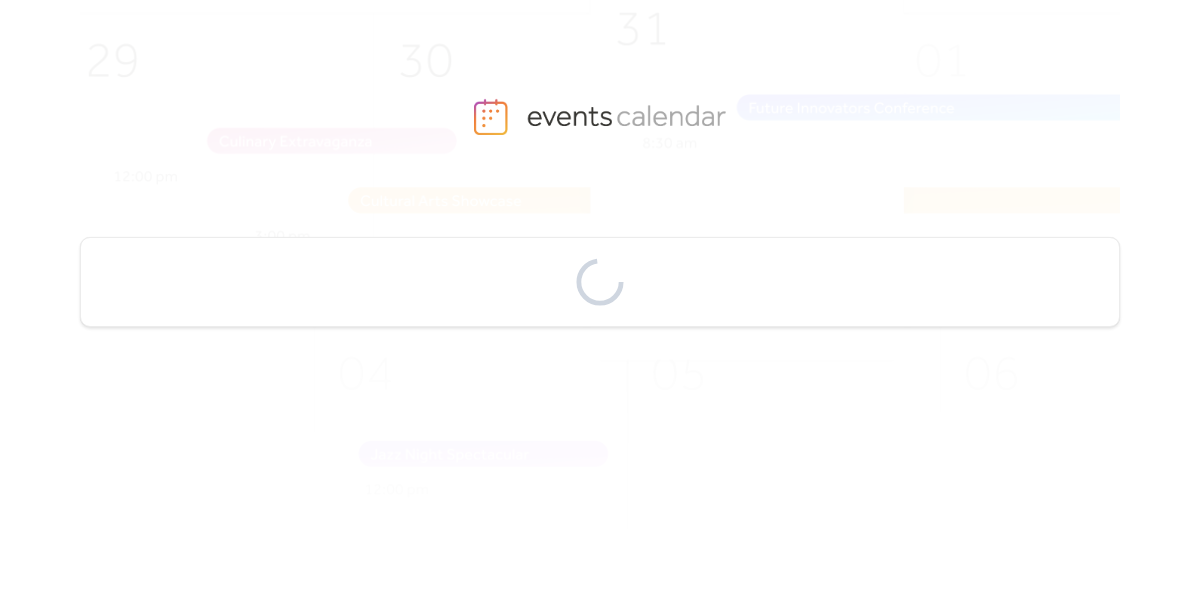 scroll, scrollTop: 0, scrollLeft: 0, axis: both 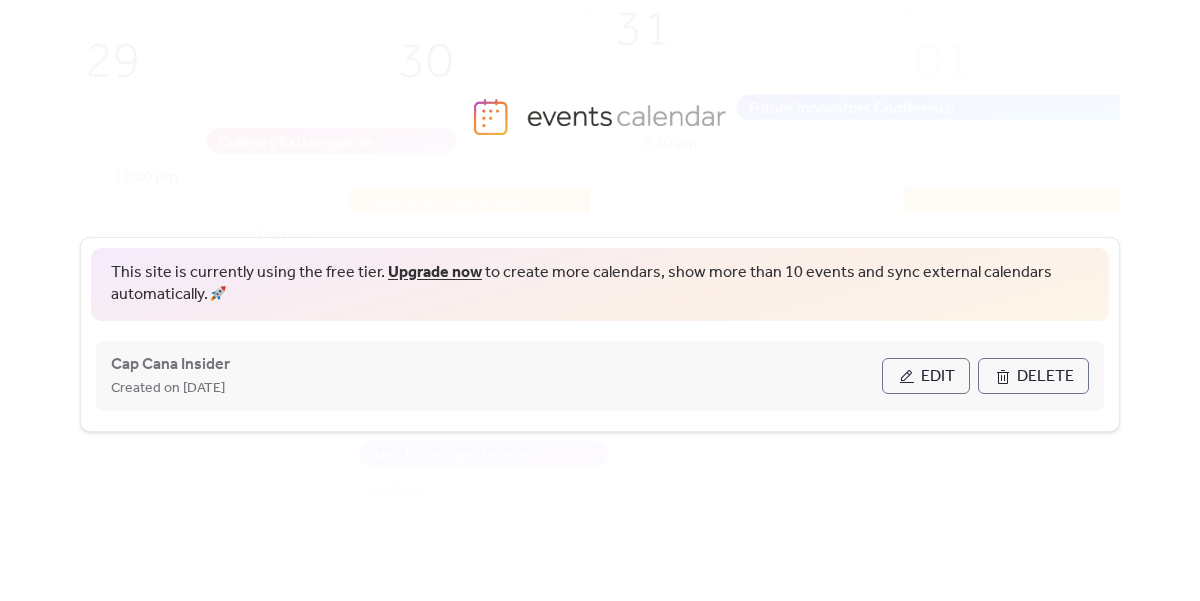 click on "Cap Cana Insider Created on [DATE] Edit Delete" at bounding box center (600, 376) 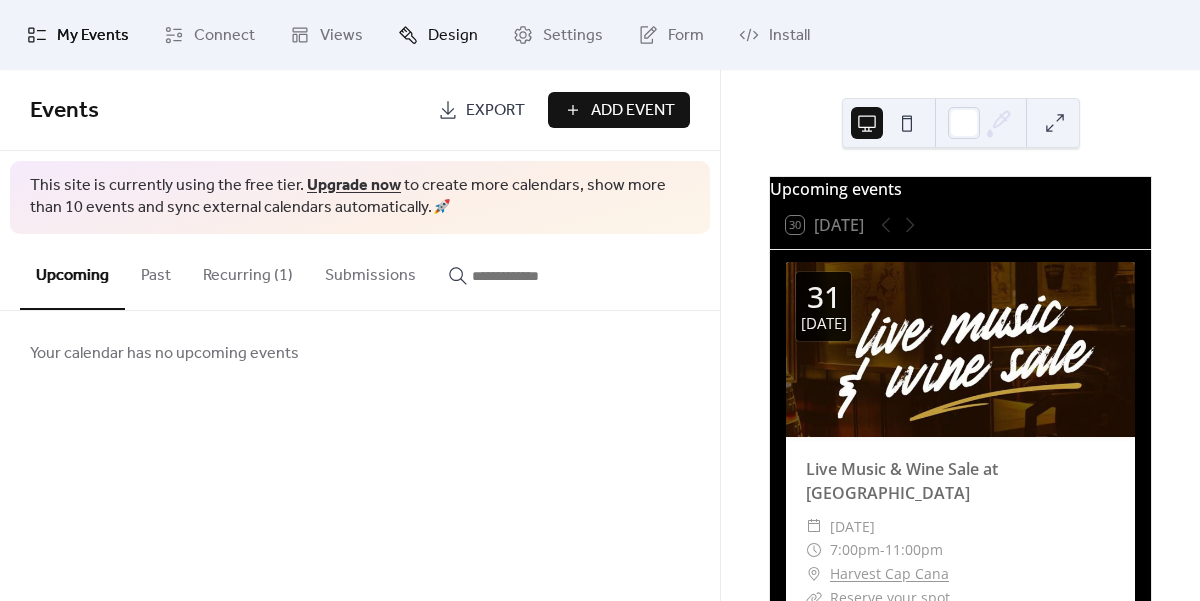 click on "Design" at bounding box center [453, 36] 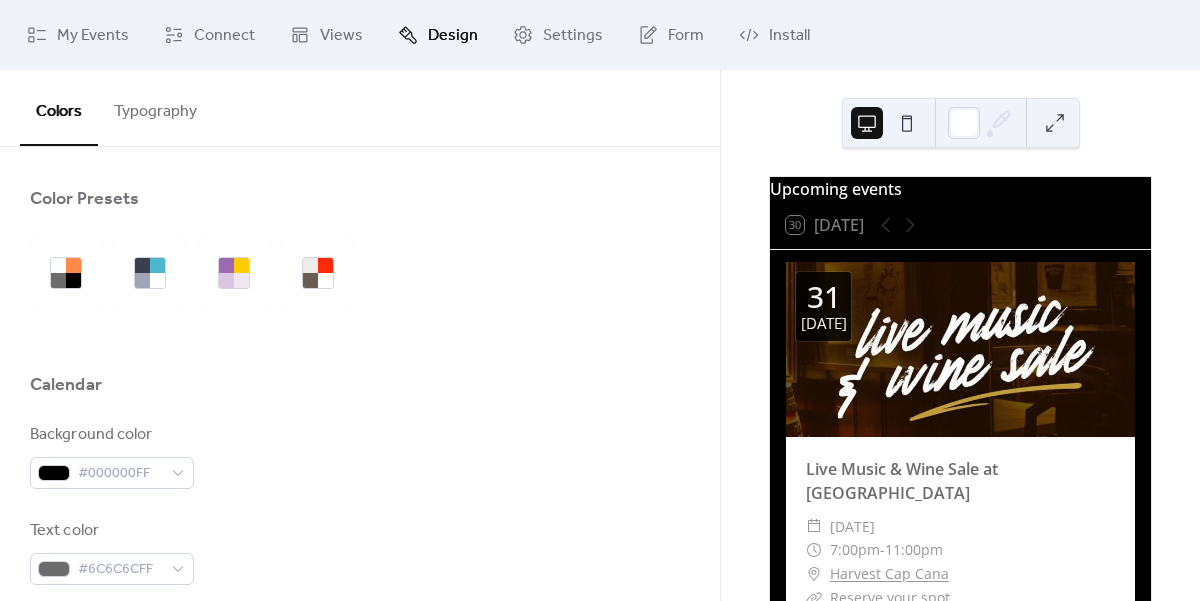 click on "Background color #000000FF Text color #6C6C6CFF Border color #E7E7E7FF Inner border color #EBEBEBFF Inner background color #FFFFFFFF Default event color #FF8946FF" at bounding box center (360, 696) 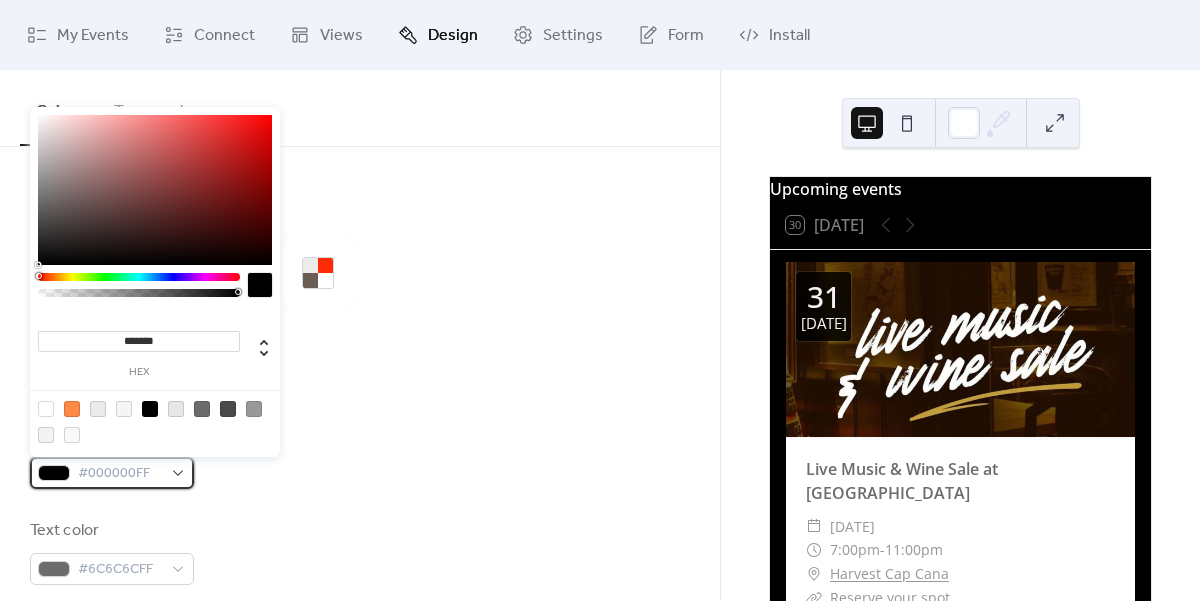 click on "#000000FF" at bounding box center (120, 474) 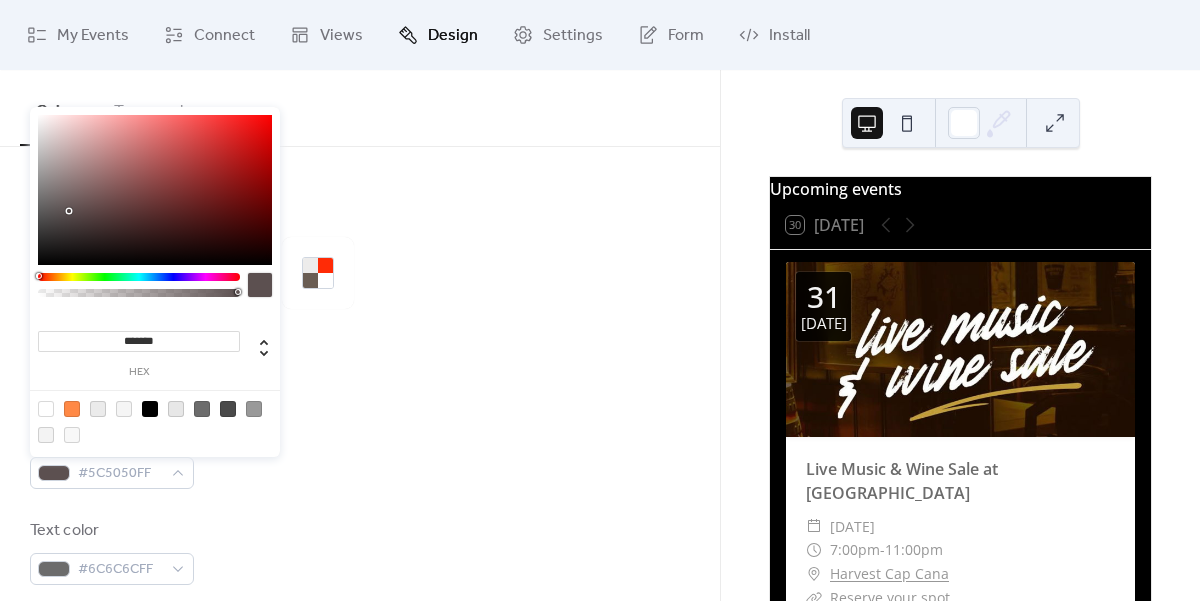 type on "*******" 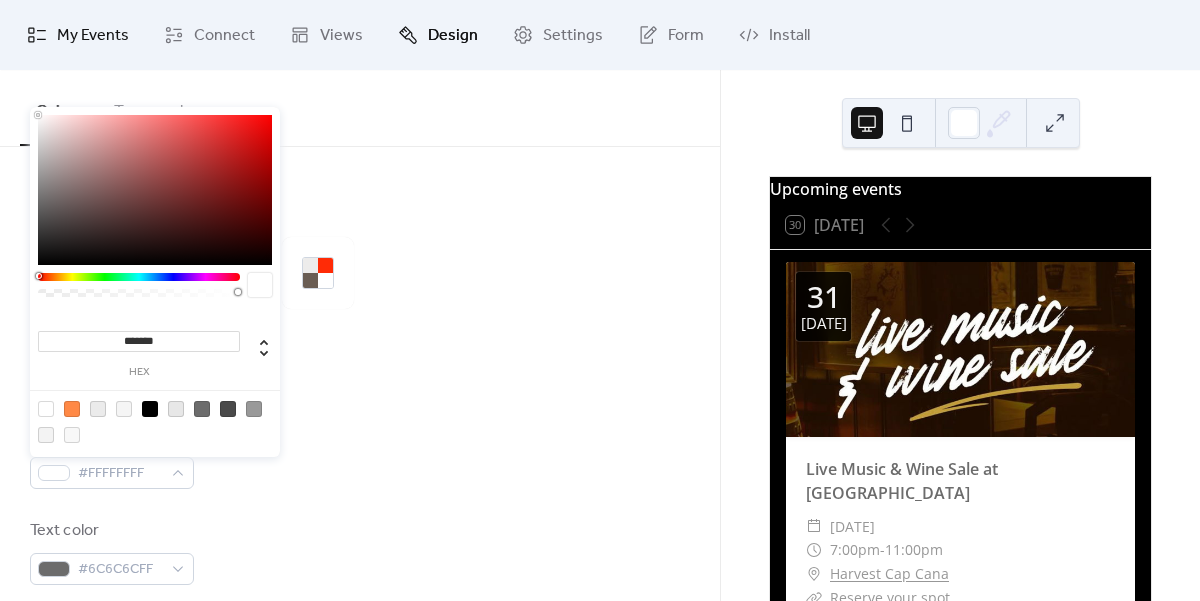 drag, startPoint x: 67, startPoint y: 231, endPoint x: 15, endPoint y: 61, distance: 177.77515 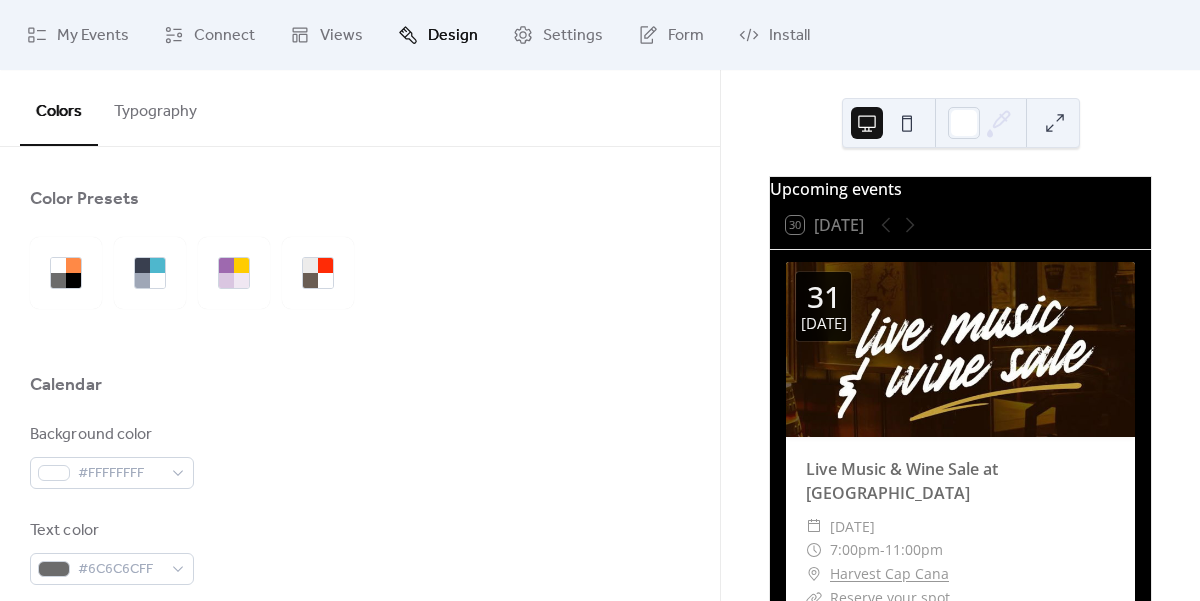 click at bounding box center (360, 273) 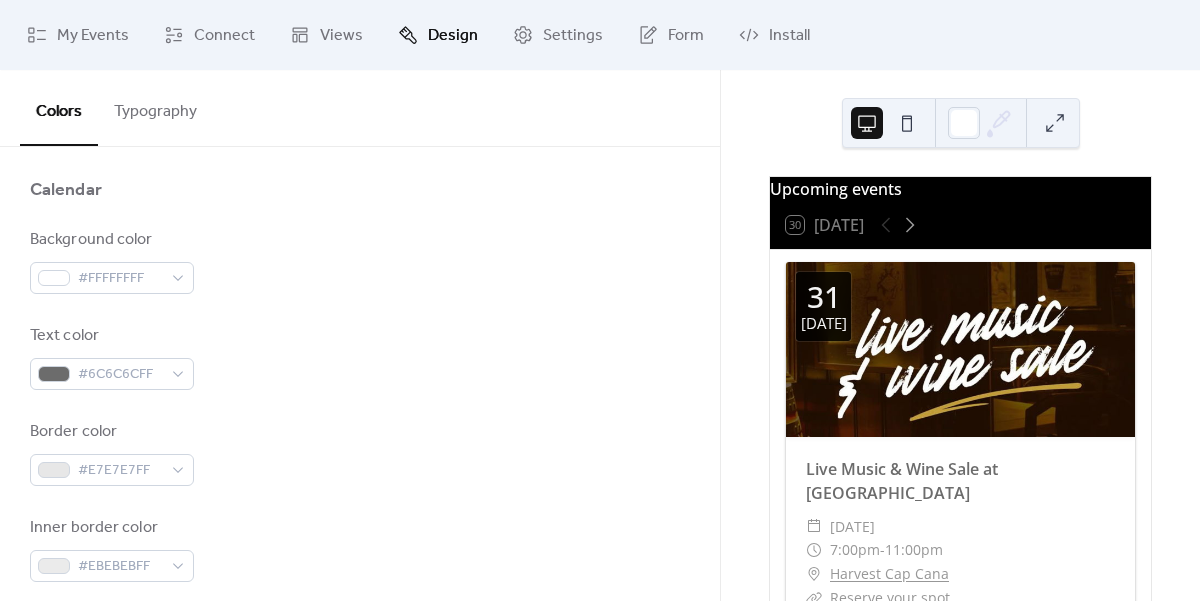 scroll, scrollTop: 212, scrollLeft: 0, axis: vertical 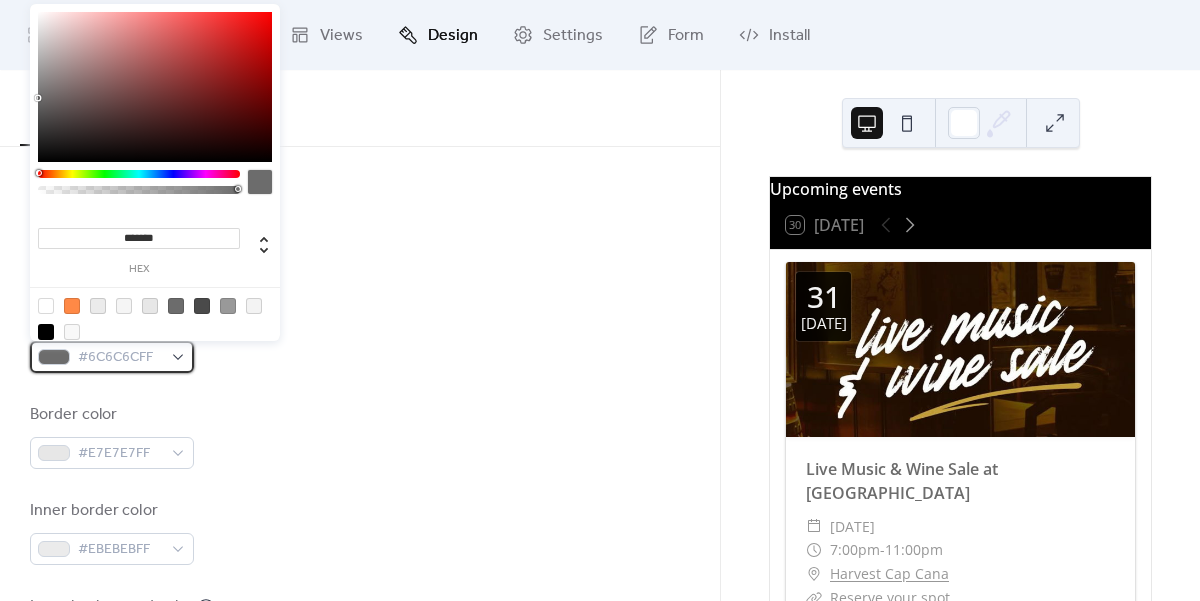 click on "#6C6C6CFF" at bounding box center (120, 358) 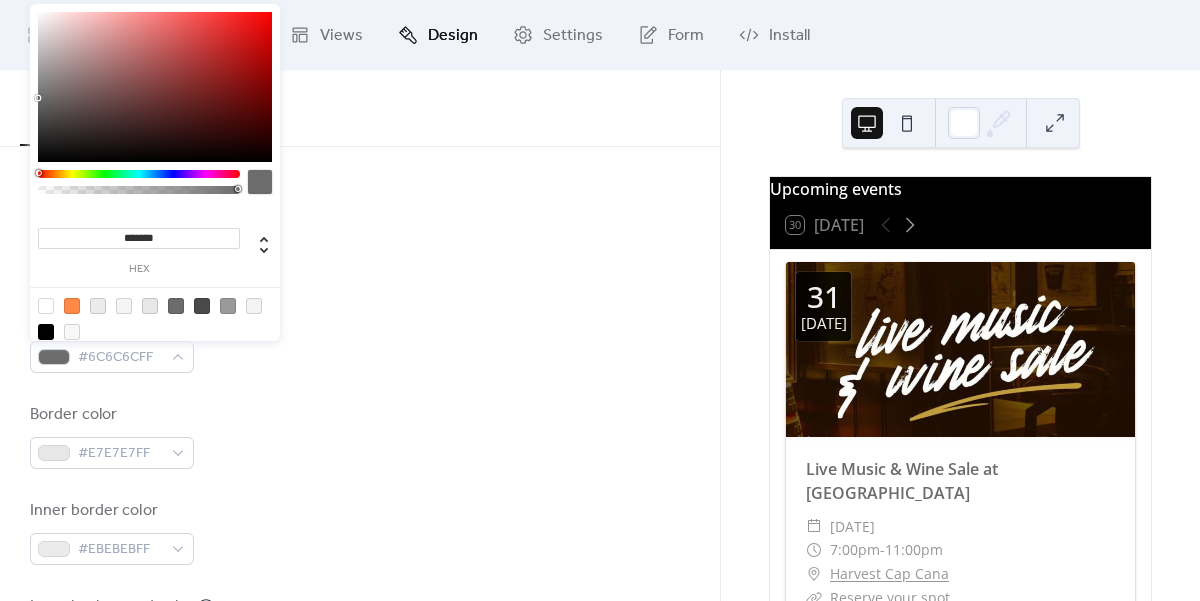 click at bounding box center (46, 332) 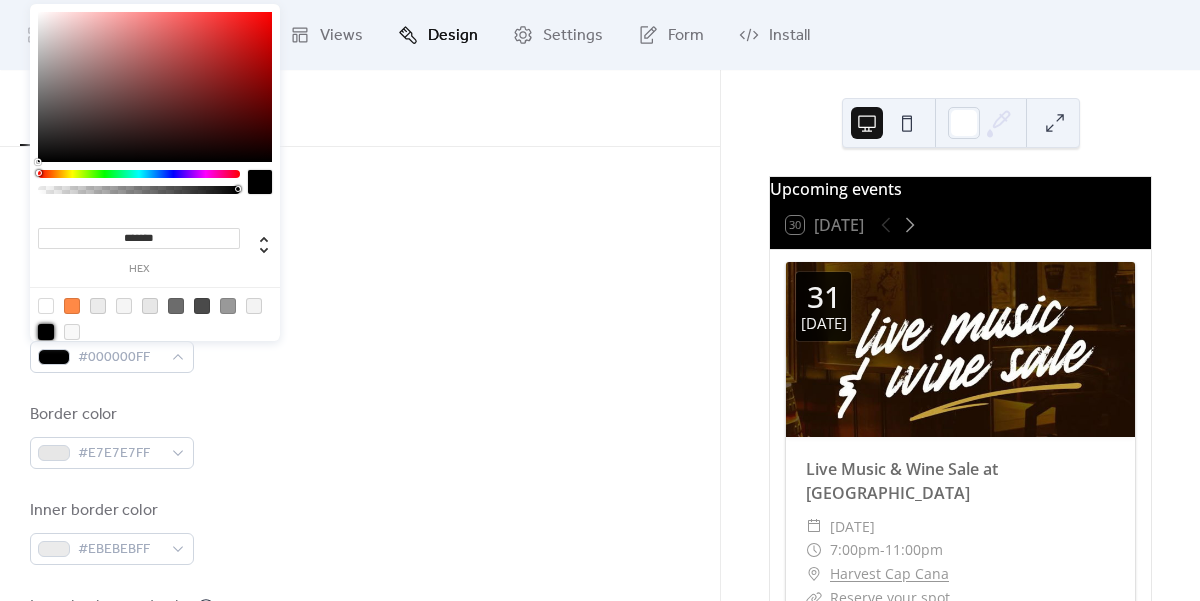 click on "Background color #FFFFFFFF Text color #000000FF Border color #E7E7E7FF Inner border color #EBEBEBFF Inner background color #FFFFFFFF Default event color #FF8946FF" at bounding box center (360, 484) 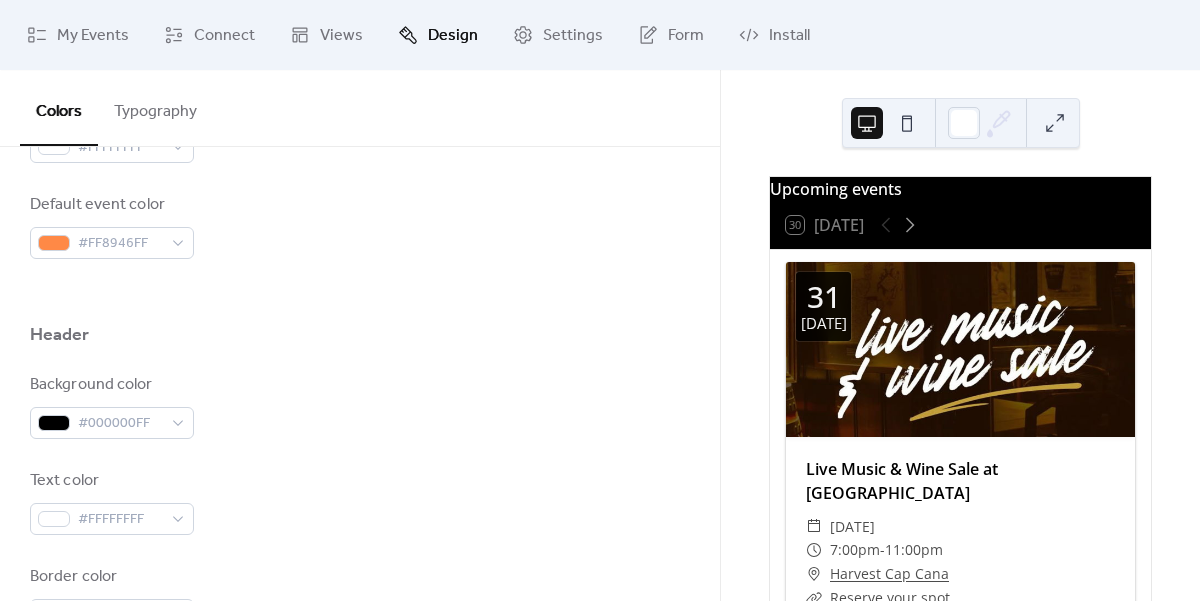 scroll, scrollTop: 742, scrollLeft: 0, axis: vertical 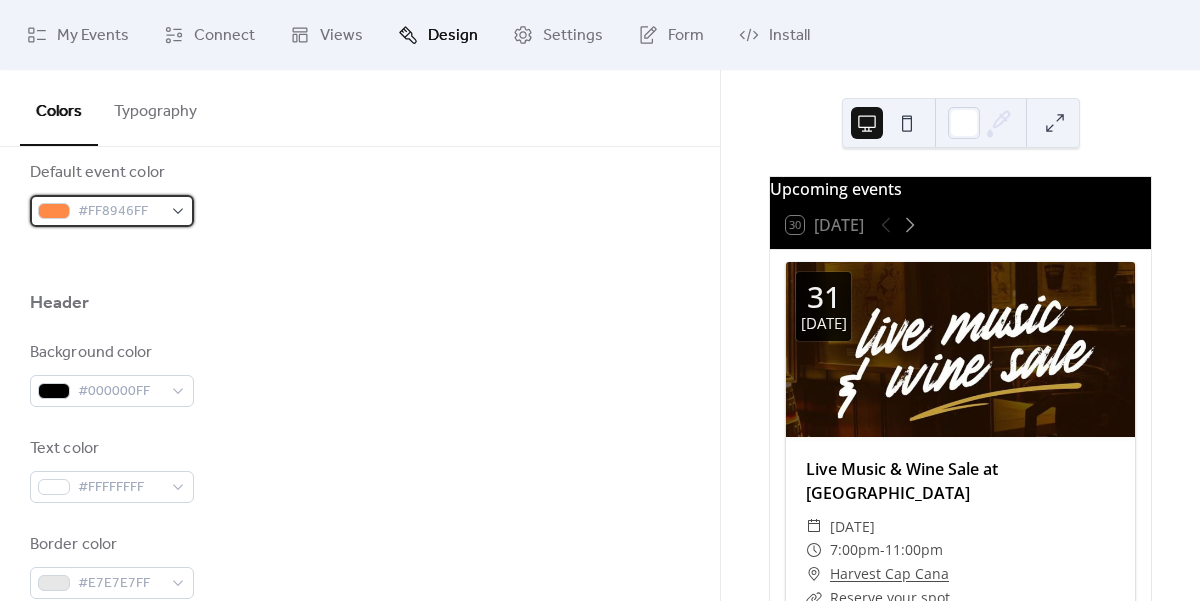 click on "#FF8946FF" at bounding box center [112, 211] 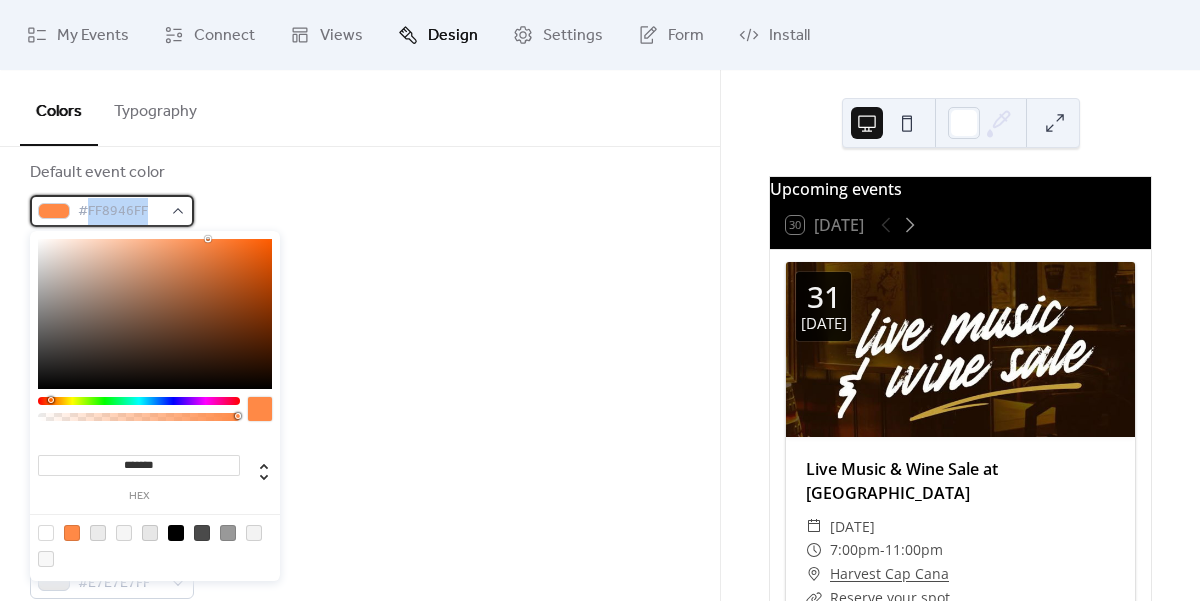 click on "#FF8946FF" at bounding box center [120, 212] 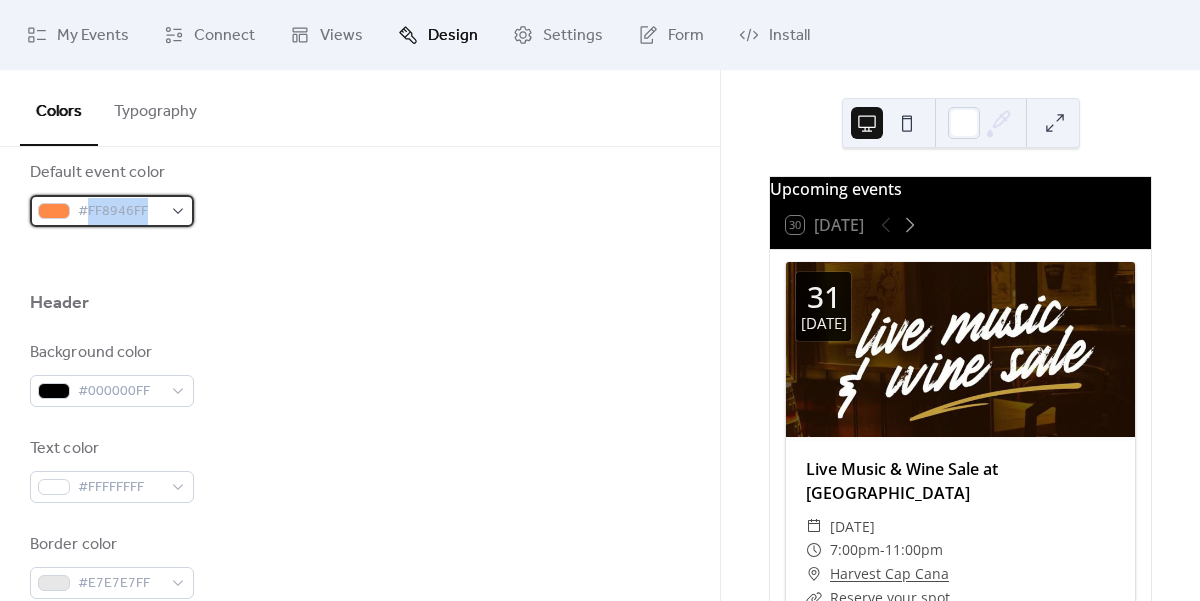 click on "#FF8946FF" at bounding box center (120, 212) 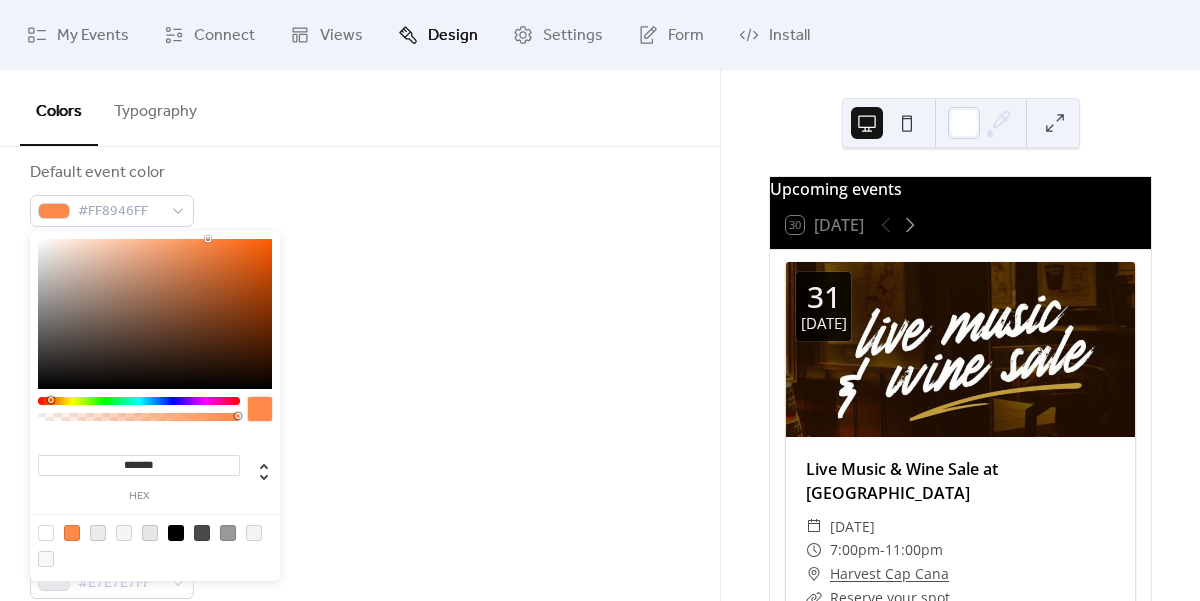 click on "******* hex" at bounding box center (139, 475) 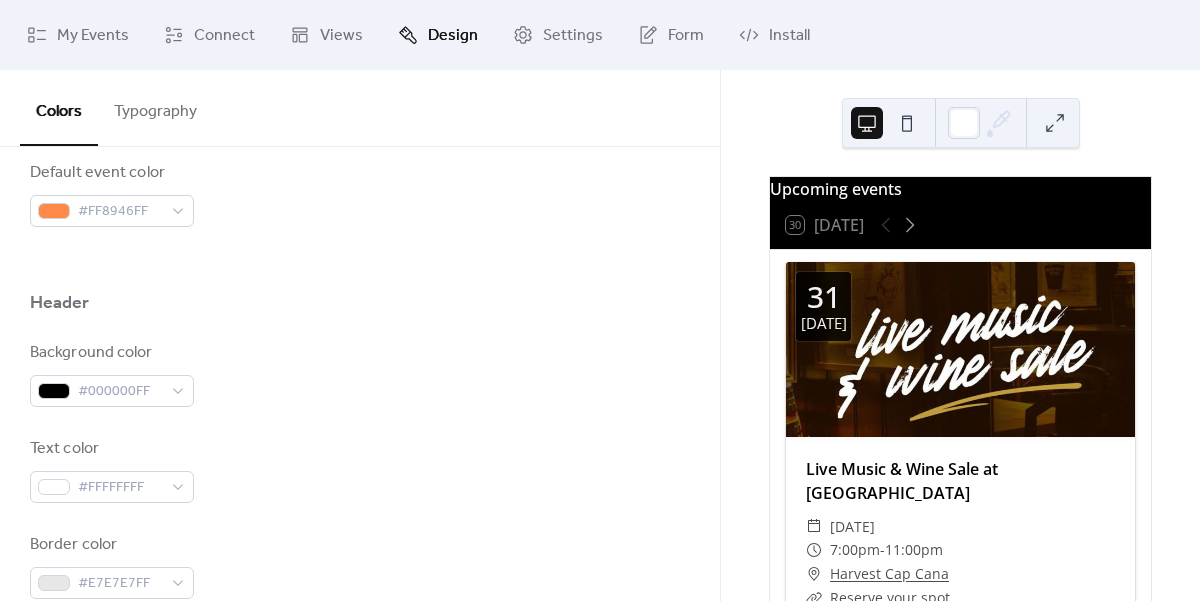click at bounding box center (360, 333) 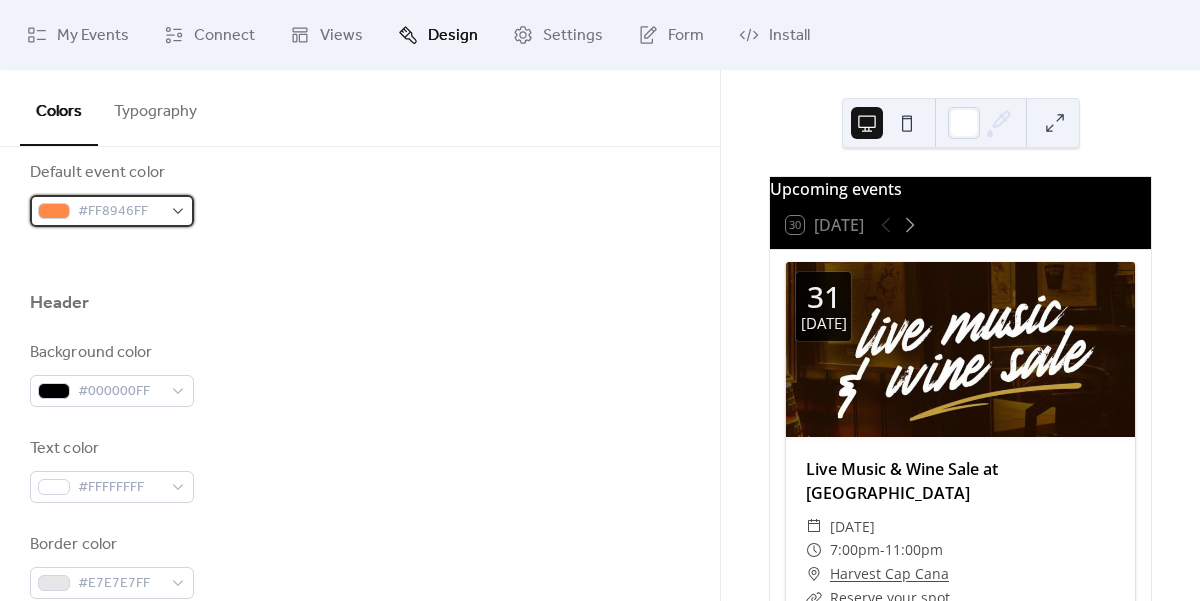 click on "#FF8946FF" at bounding box center (112, 211) 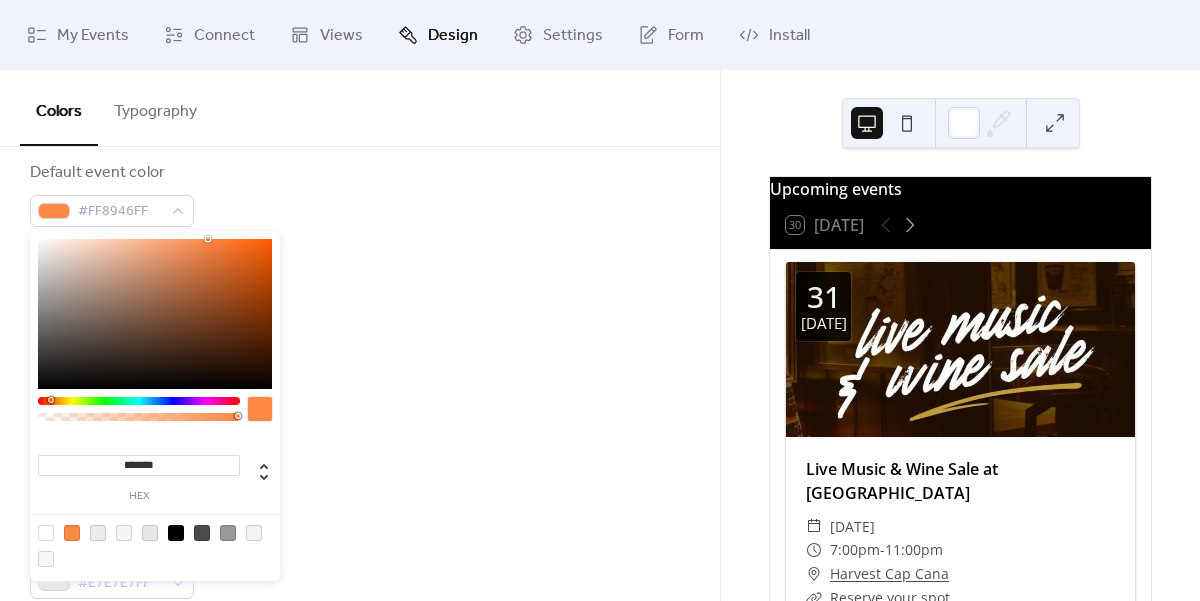 click on "*******" at bounding box center [139, 465] 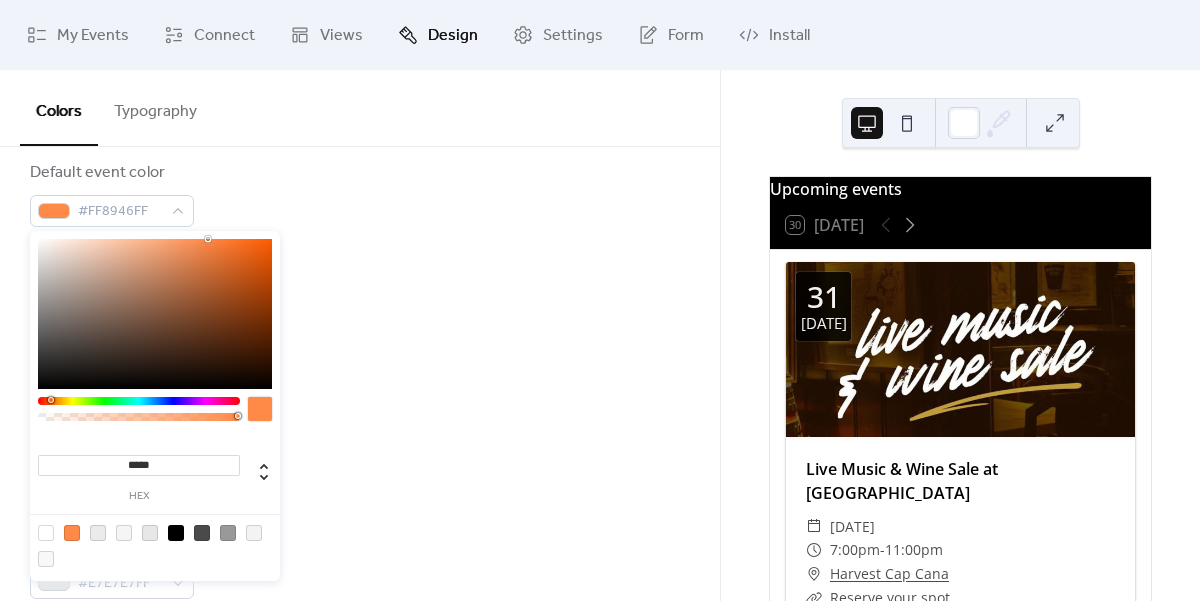 click on "*****" at bounding box center [139, 465] 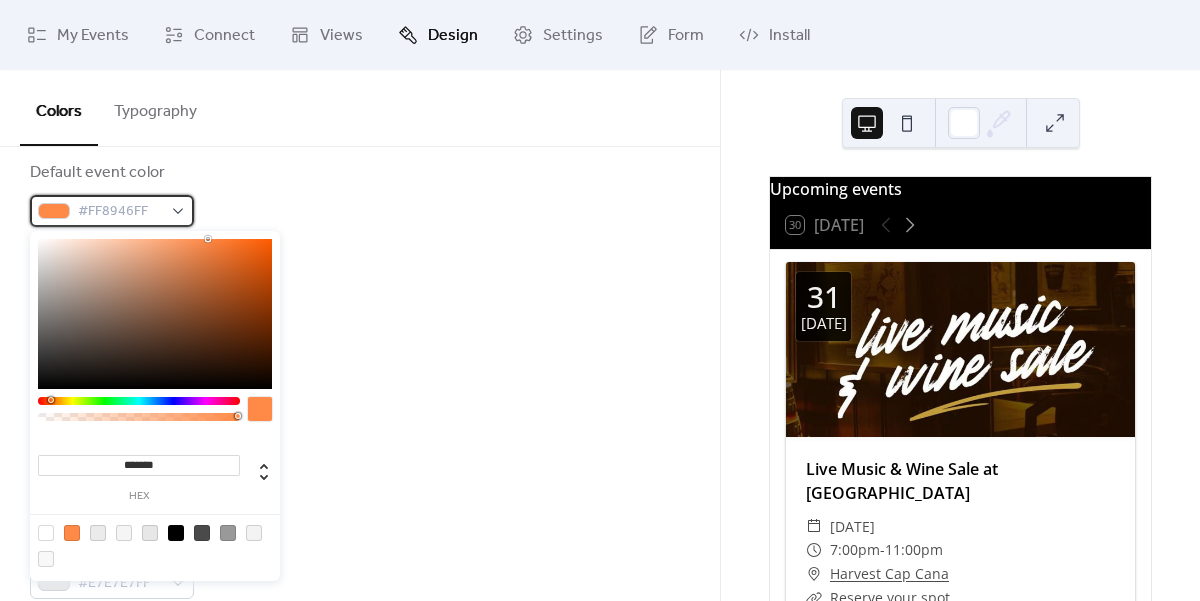 click on "#FF8946FF" at bounding box center [120, 212] 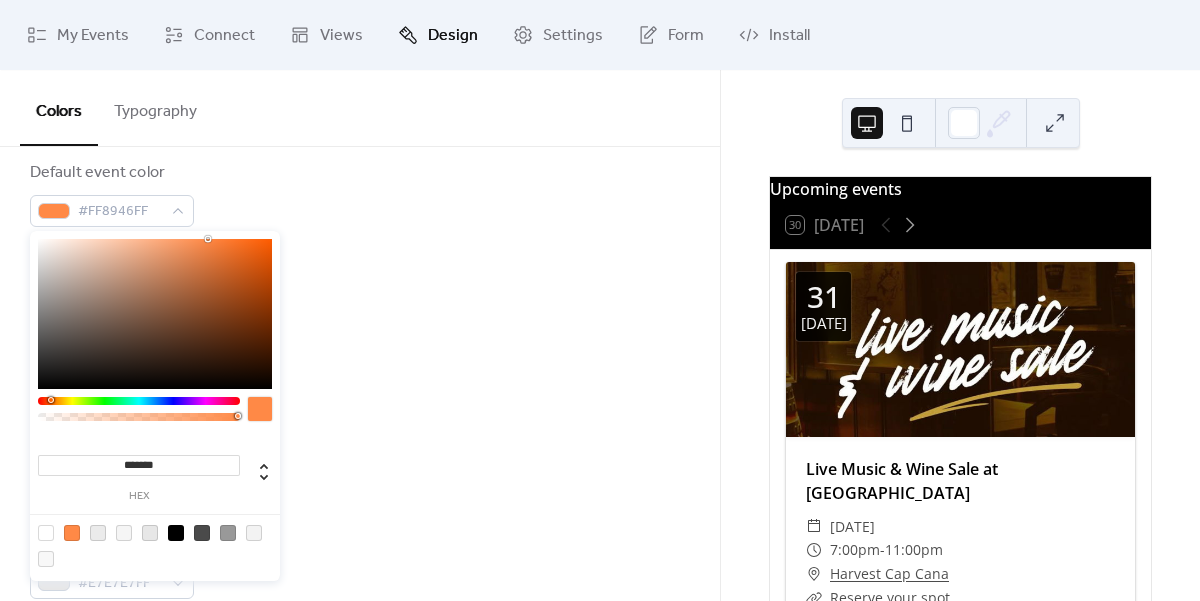 drag, startPoint x: 125, startPoint y: 464, endPoint x: 239, endPoint y: 465, distance: 114.00439 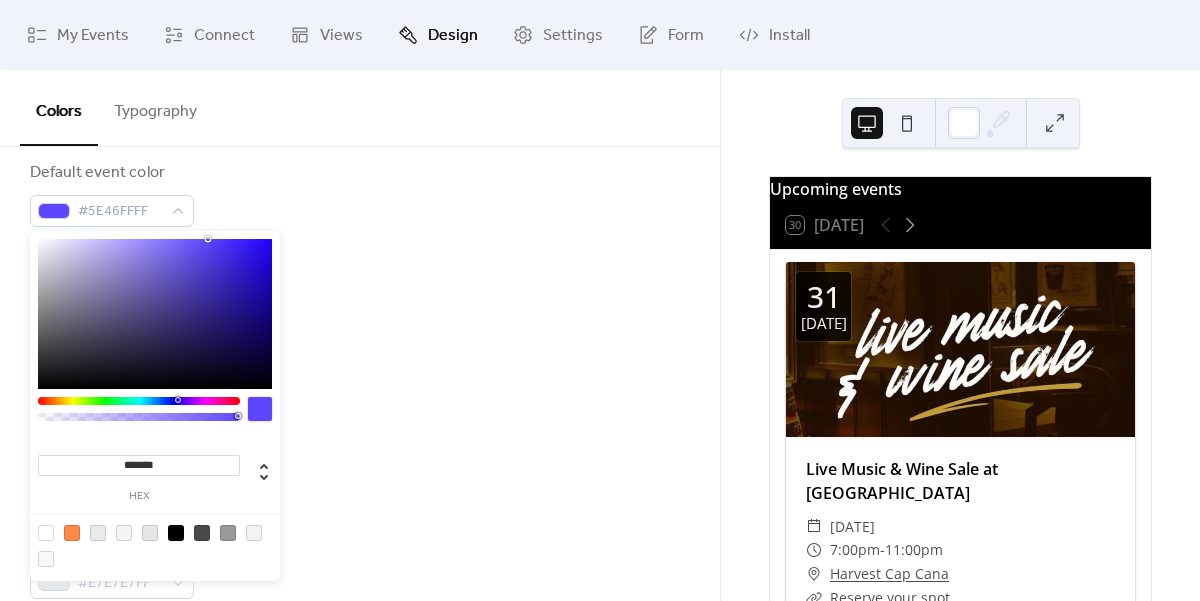 drag, startPoint x: 101, startPoint y: 404, endPoint x: 177, endPoint y: 405, distance: 76.00658 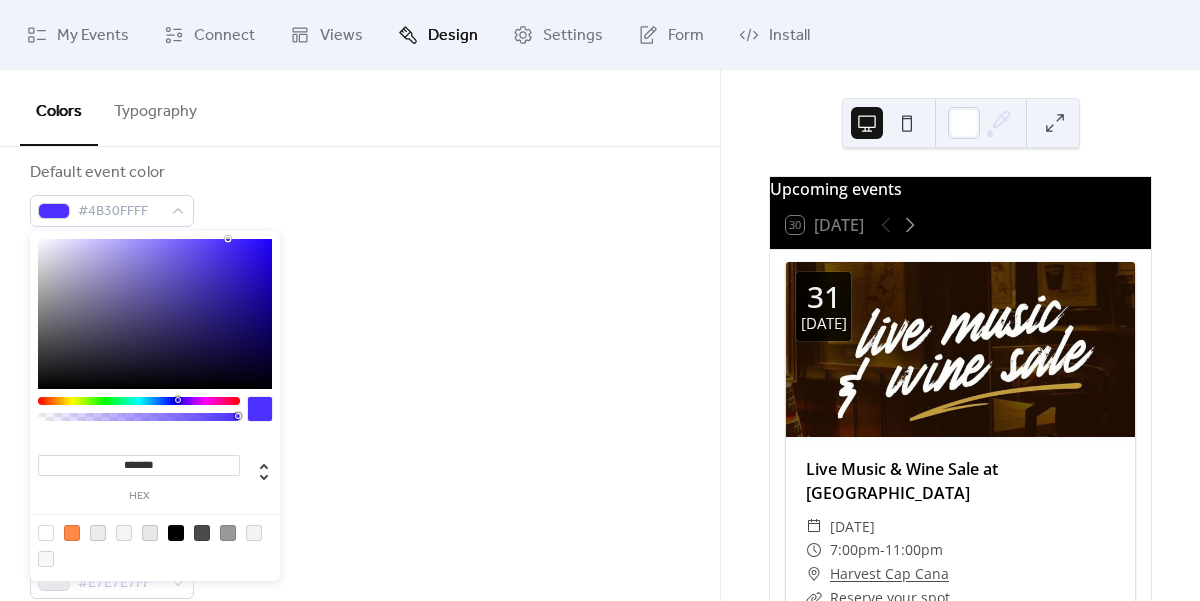 drag, startPoint x: 209, startPoint y: 283, endPoint x: 238, endPoint y: 209, distance: 79.47956 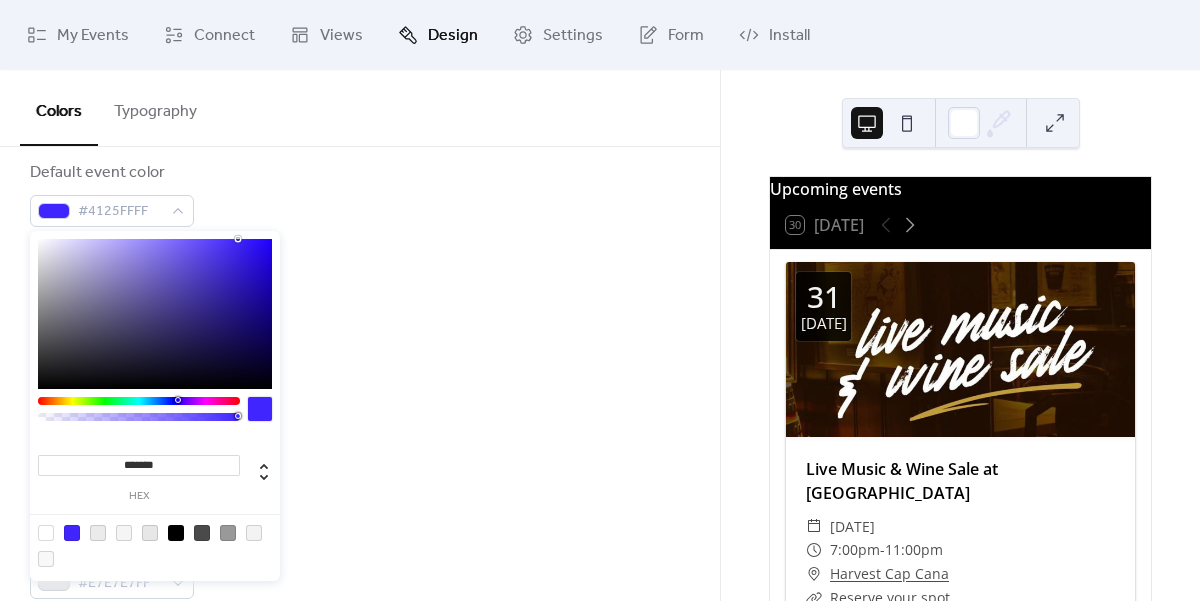 click on "*******" at bounding box center [139, 465] 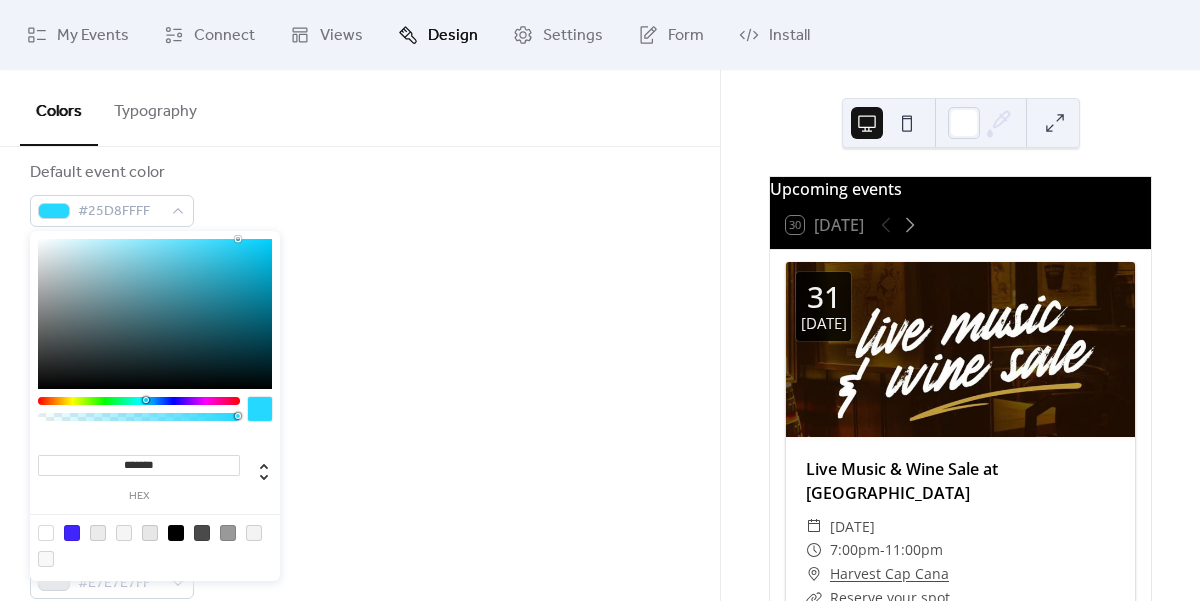 drag, startPoint x: 179, startPoint y: 398, endPoint x: 145, endPoint y: 398, distance: 34 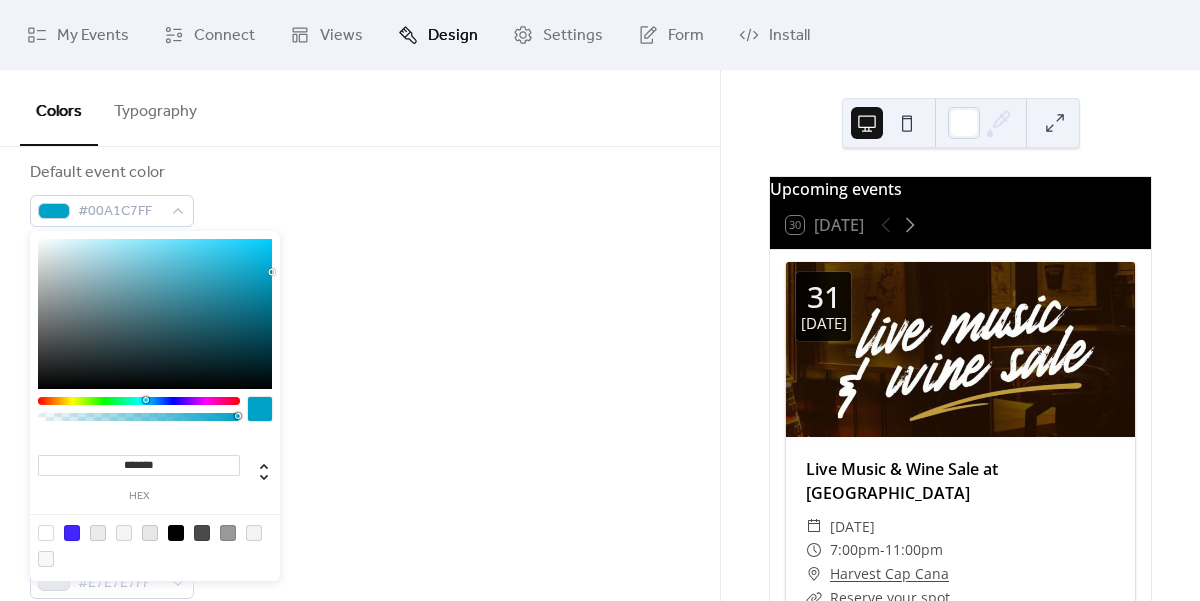 type on "*******" 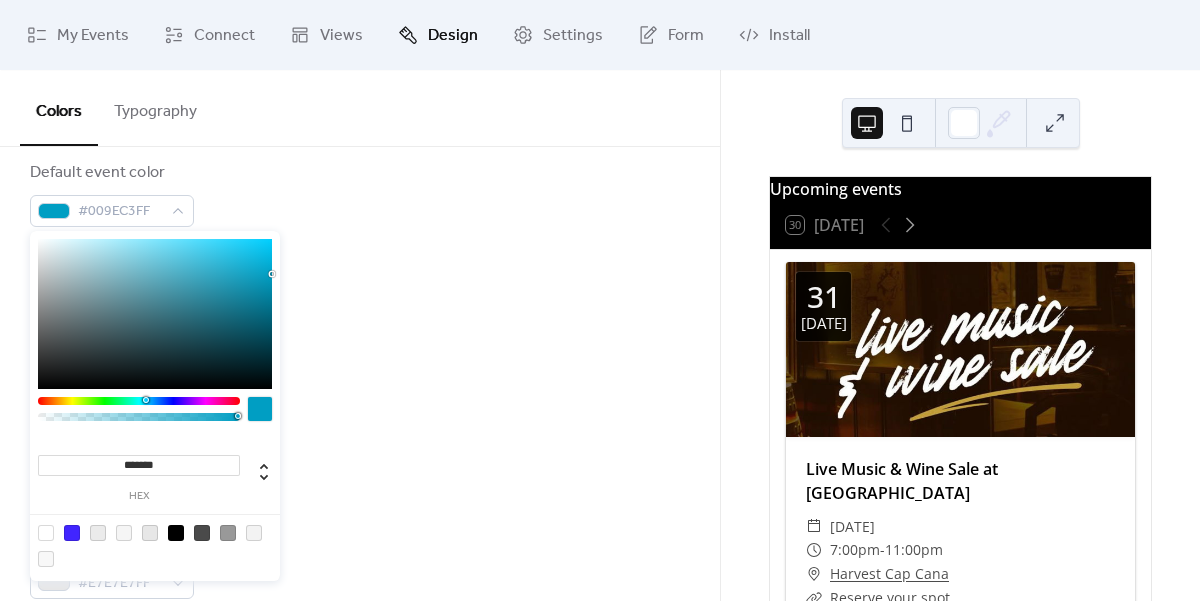 click at bounding box center (360, 259) 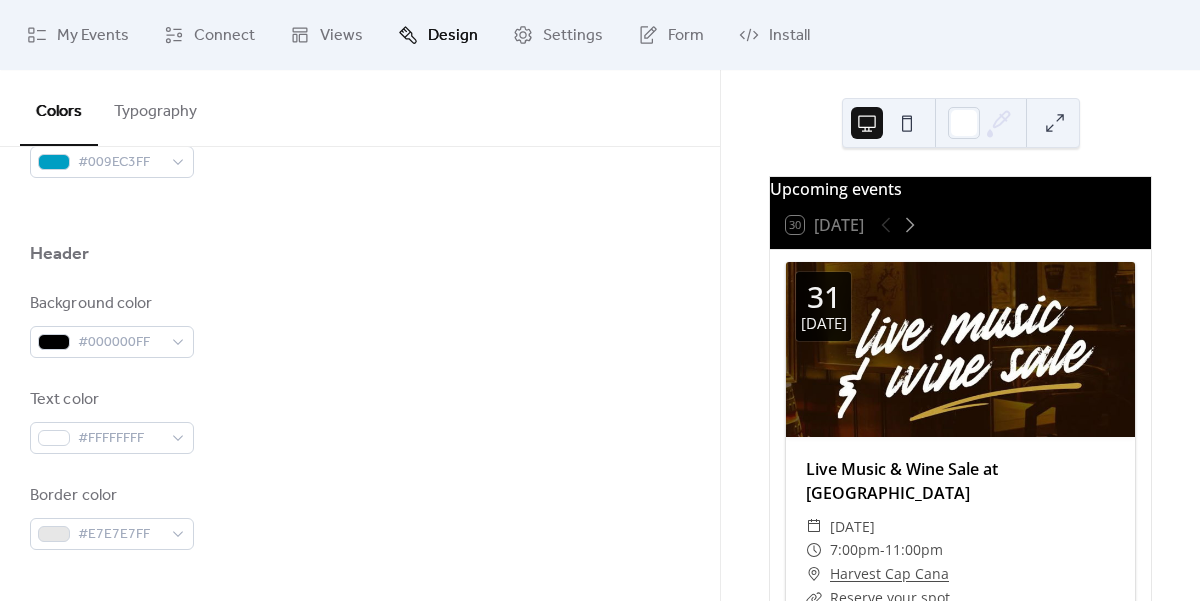 scroll, scrollTop: 857, scrollLeft: 0, axis: vertical 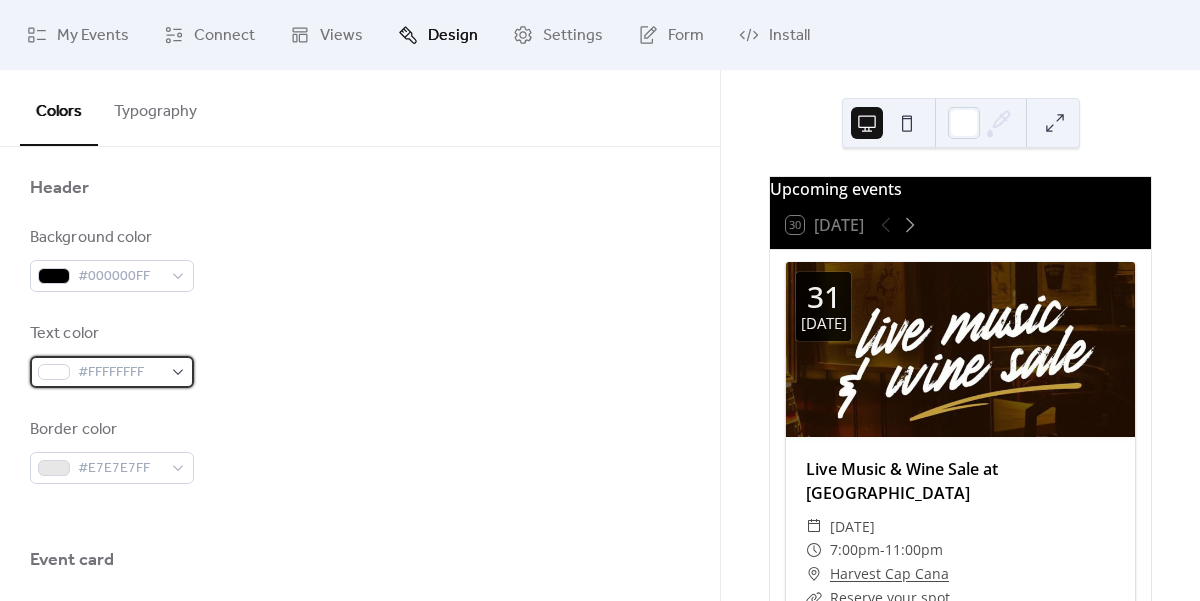 click on "#FFFFFFFF" at bounding box center [120, 373] 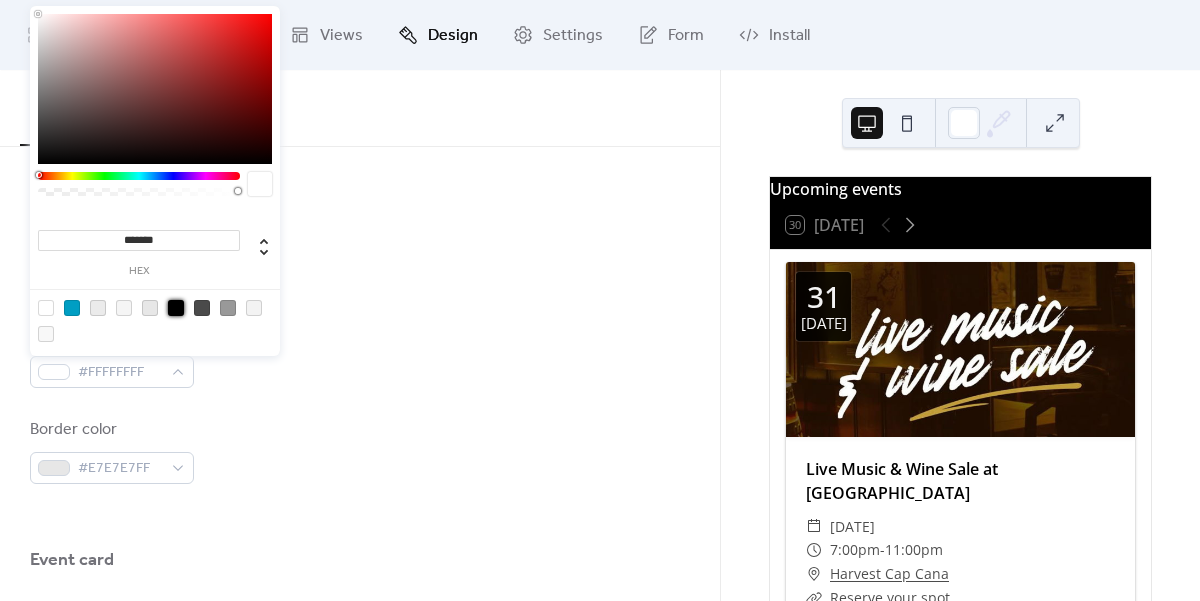click at bounding box center [176, 308] 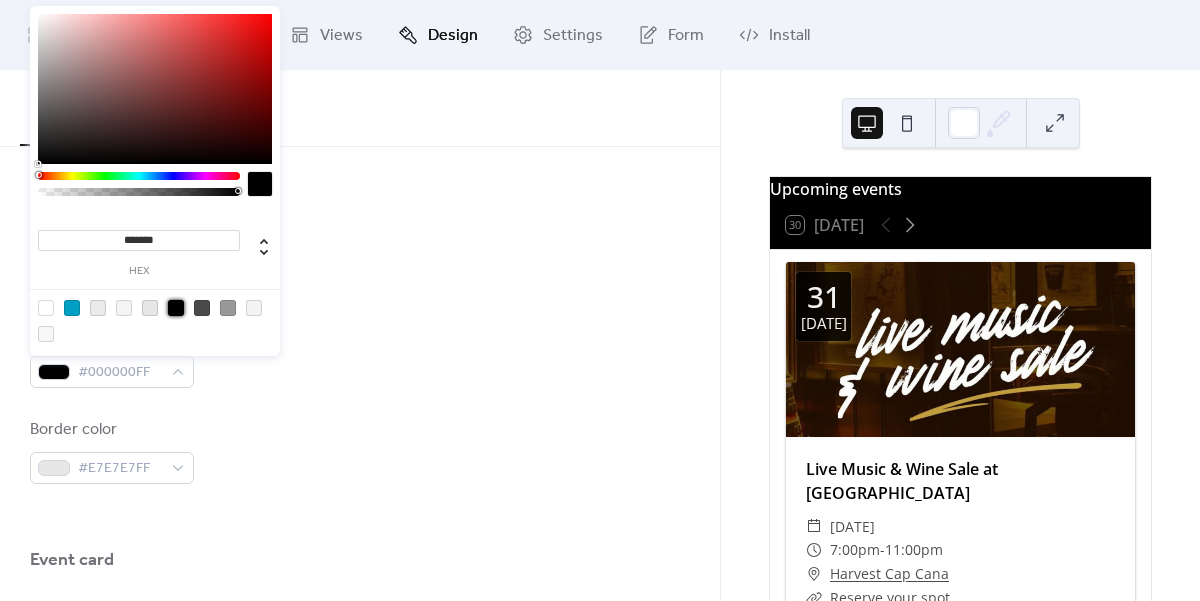 click on "Border color #E7E7E7FF" at bounding box center (360, 451) 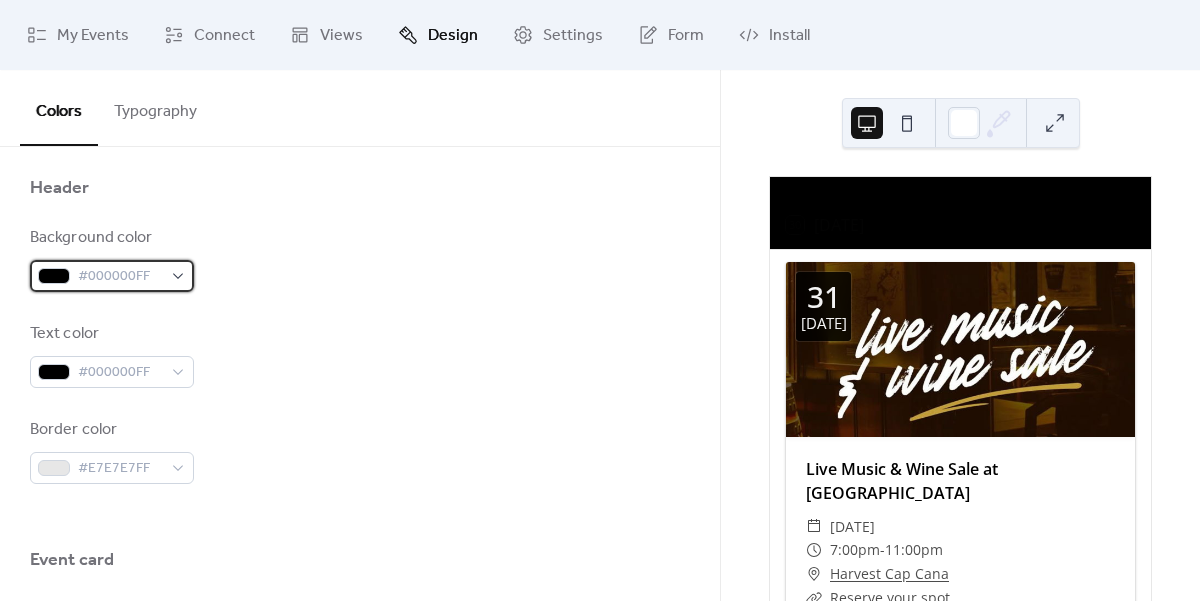 click on "#000000FF" at bounding box center [120, 277] 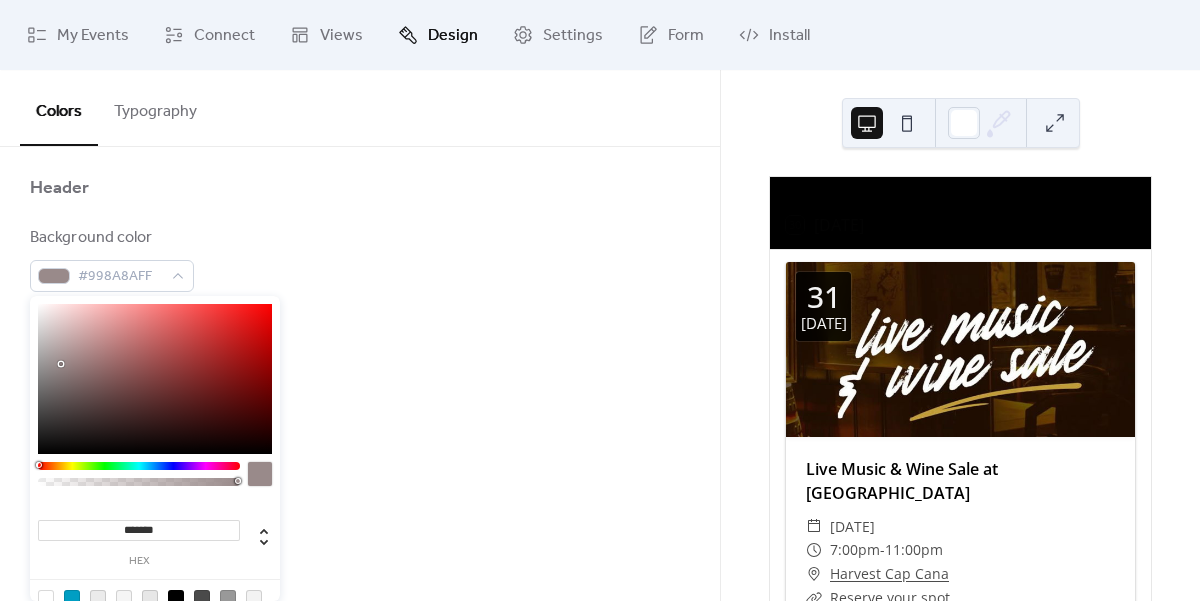 type on "*******" 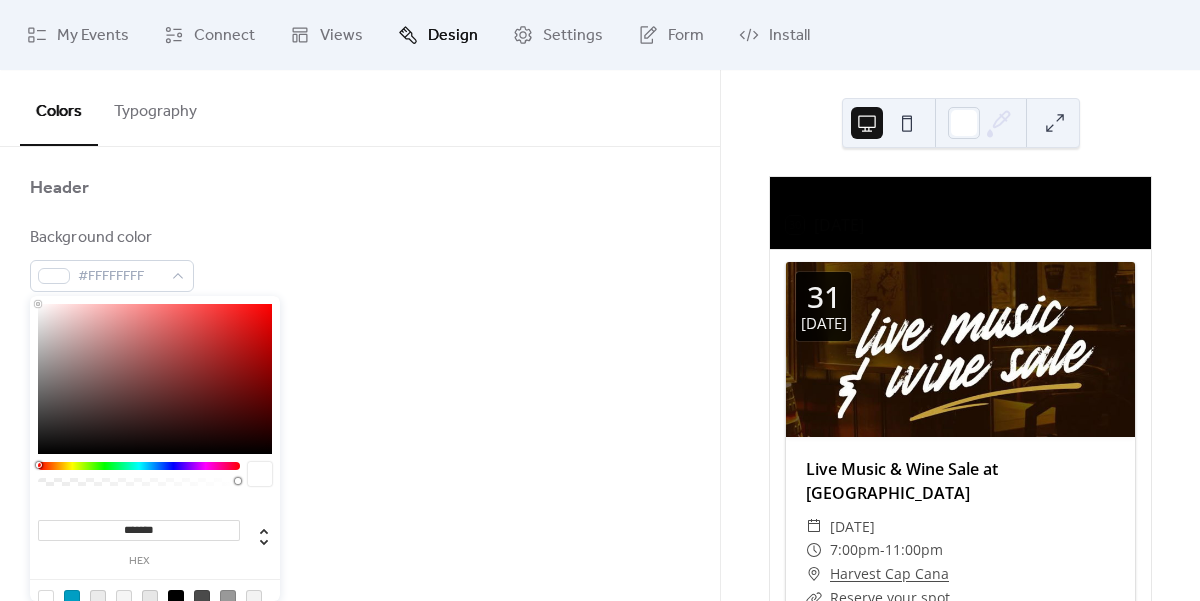 drag, startPoint x: 61, startPoint y: 364, endPoint x: -2, endPoint y: 253, distance: 127.632286 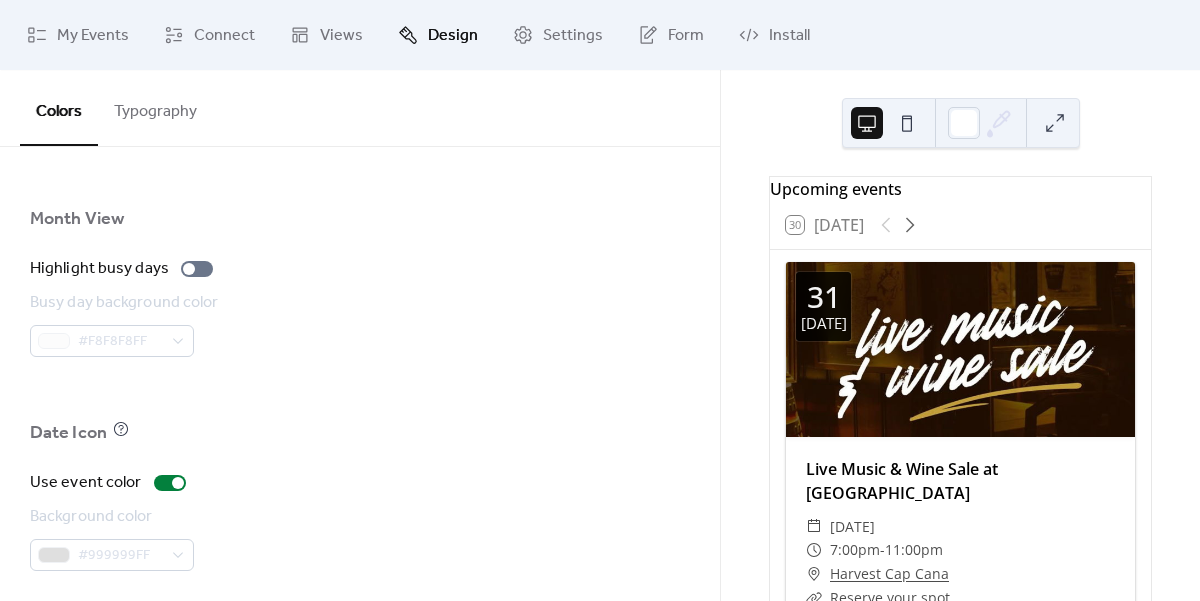 scroll, scrollTop: 1484, scrollLeft: 0, axis: vertical 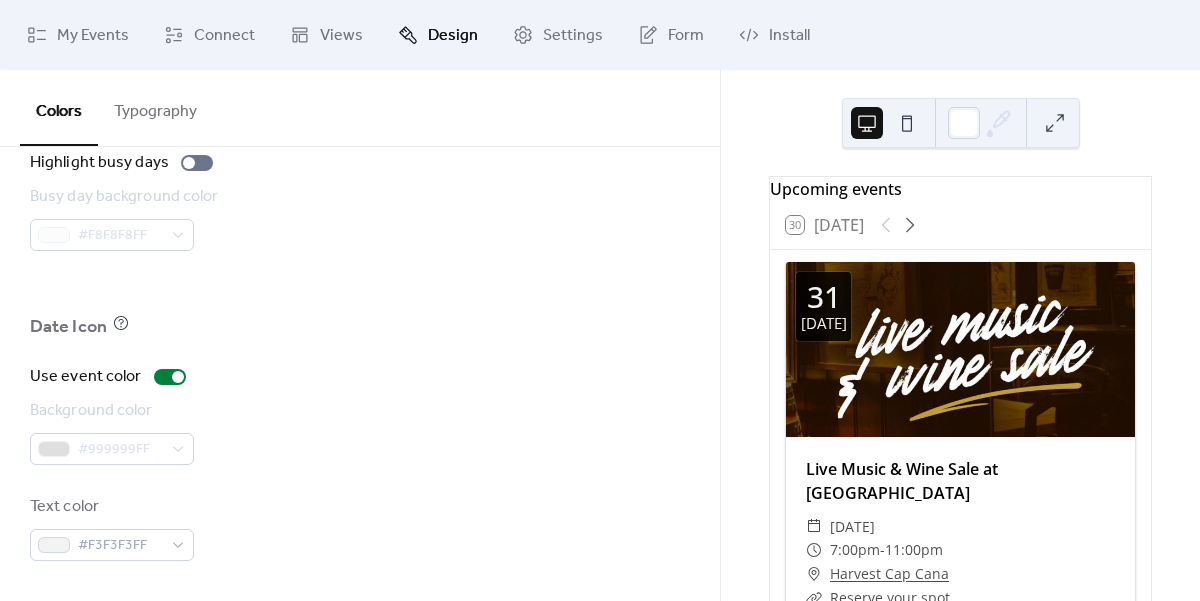 click on "Background color #999999FF" at bounding box center [112, 432] 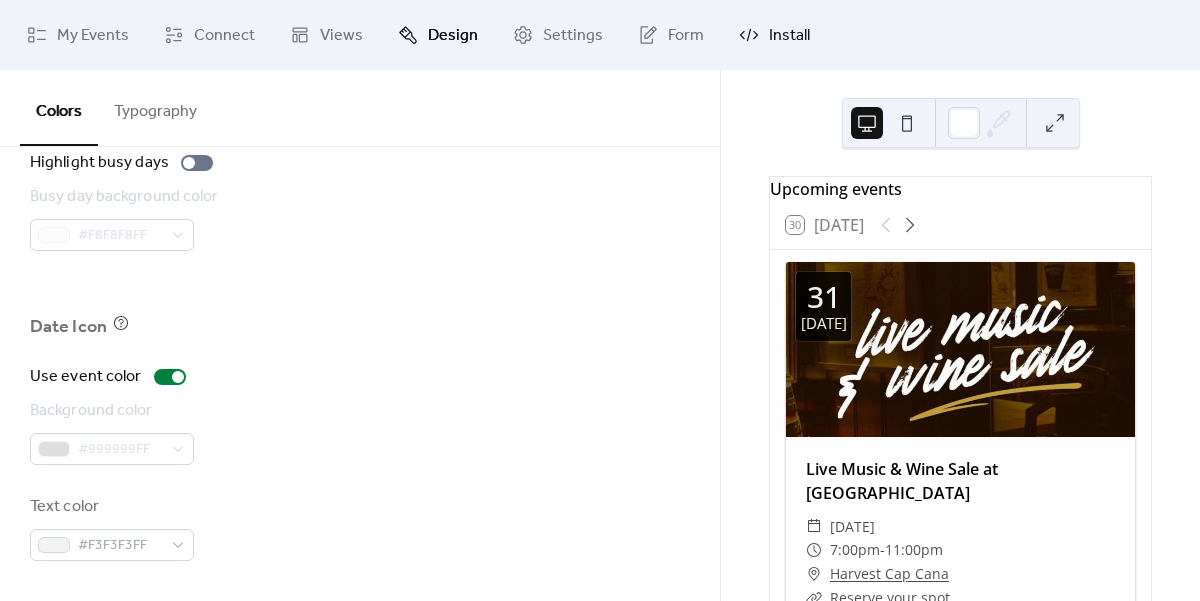 click on "Install" at bounding box center (789, 36) 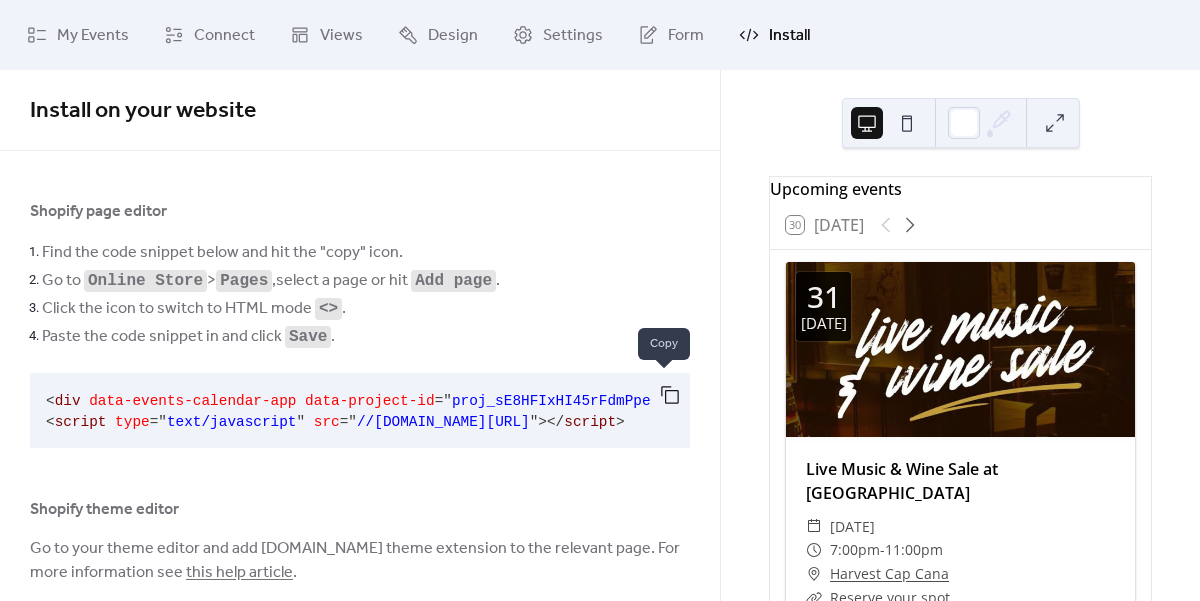click at bounding box center [670, 395] 